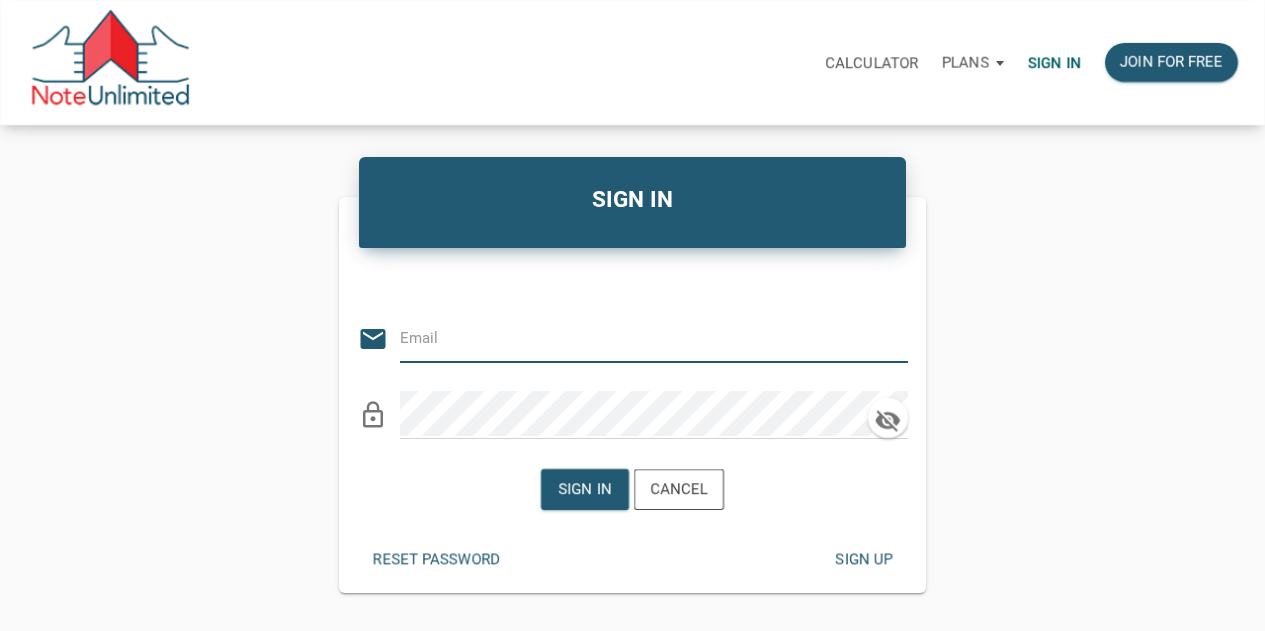 scroll, scrollTop: 0, scrollLeft: 0, axis: both 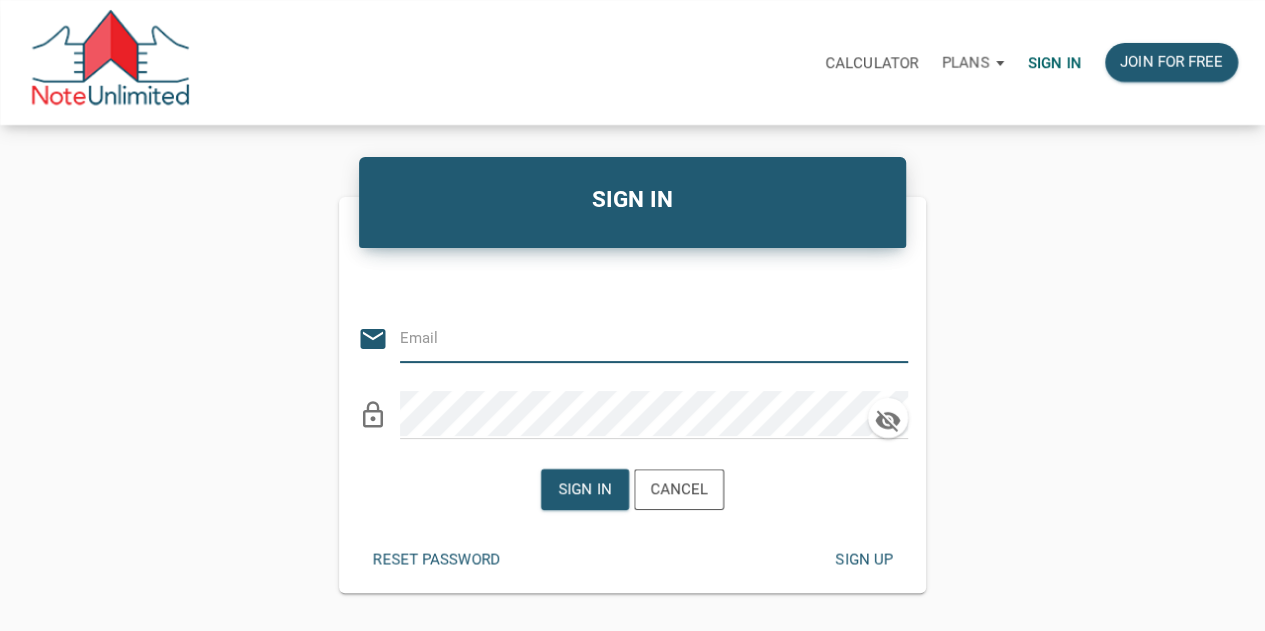 click at bounding box center [639, 337] 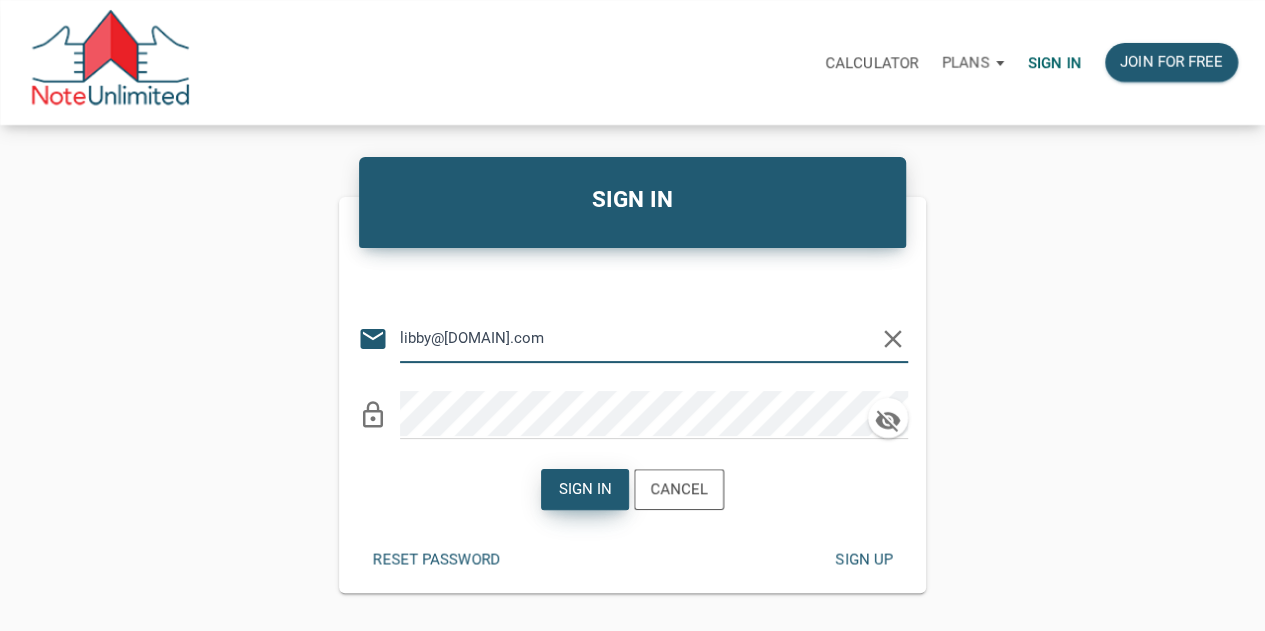click on "Sign in" at bounding box center [585, 489] 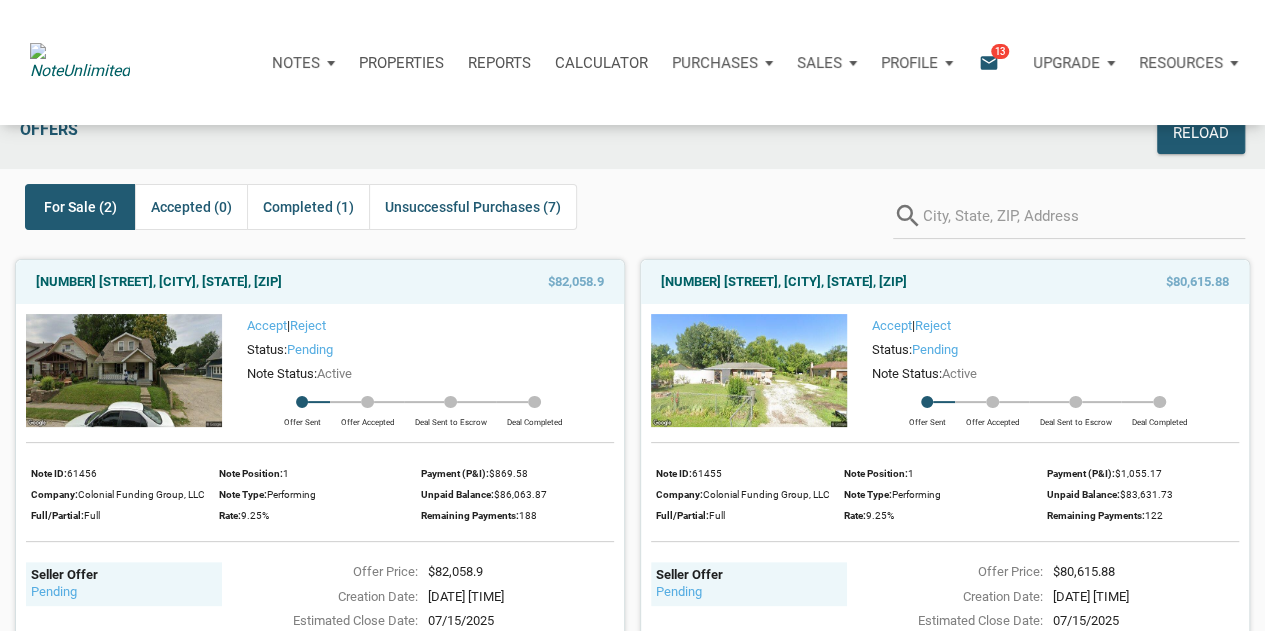 scroll, scrollTop: 0, scrollLeft: 0, axis: both 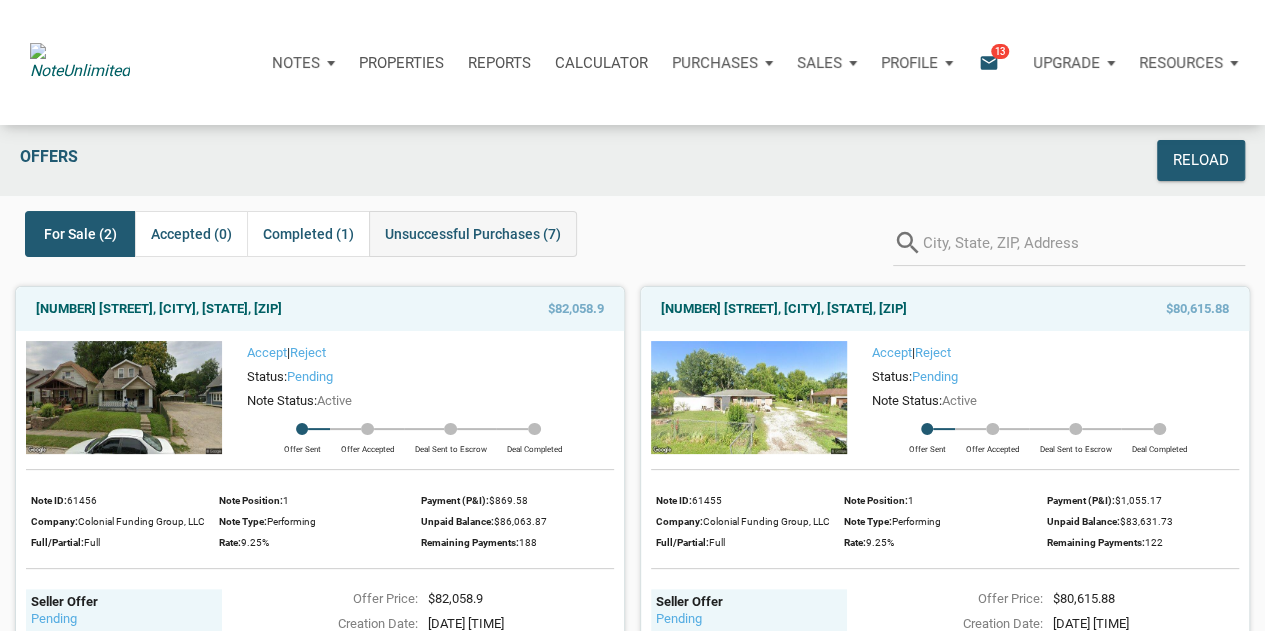 click on "Unsuccessful Purchases (7)" at bounding box center (473, 234) 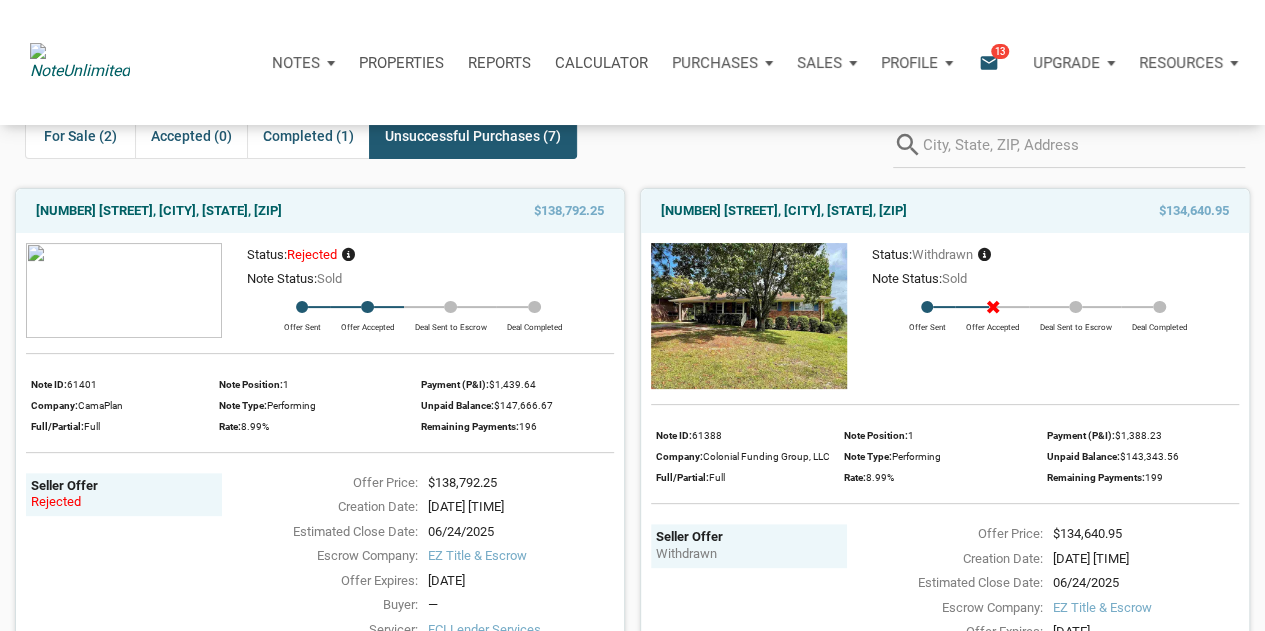 scroll, scrollTop: 0, scrollLeft: 0, axis: both 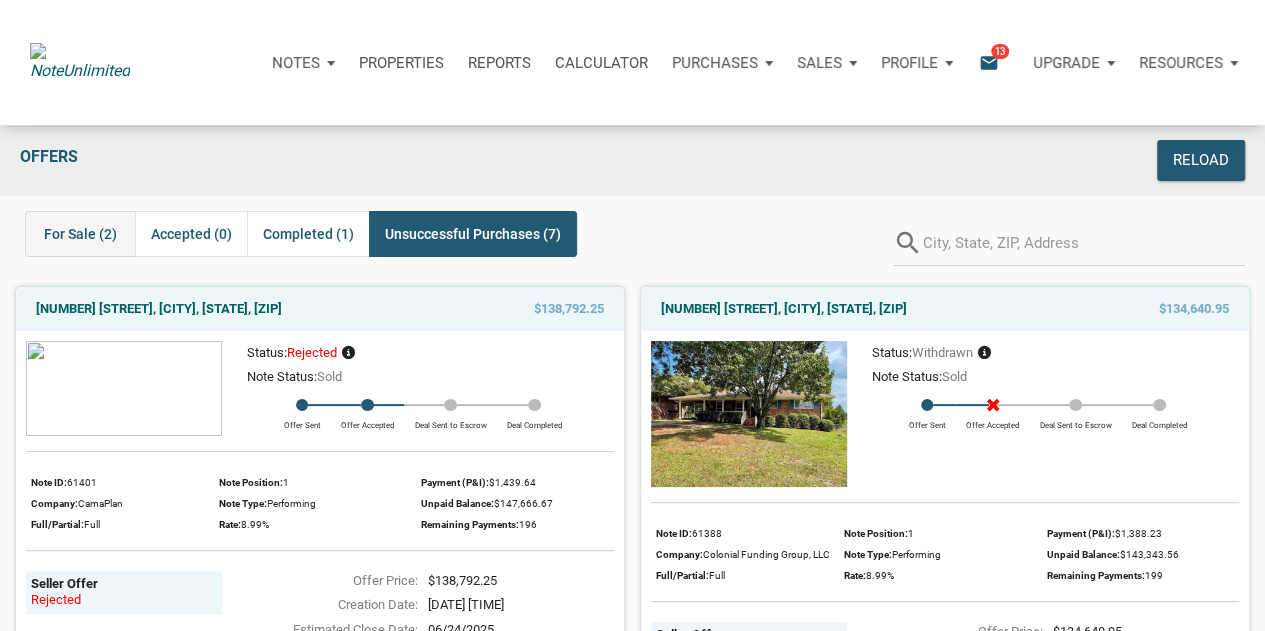 click on "For Sale (2)" at bounding box center (80, 234) 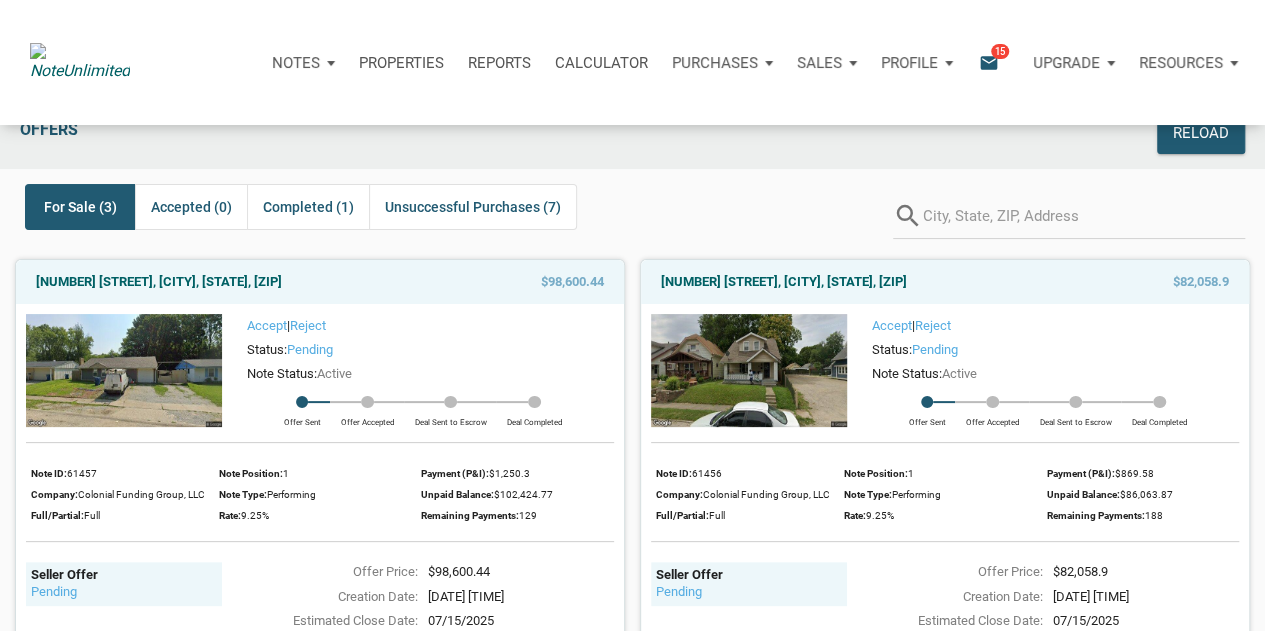 scroll, scrollTop: 0, scrollLeft: 0, axis: both 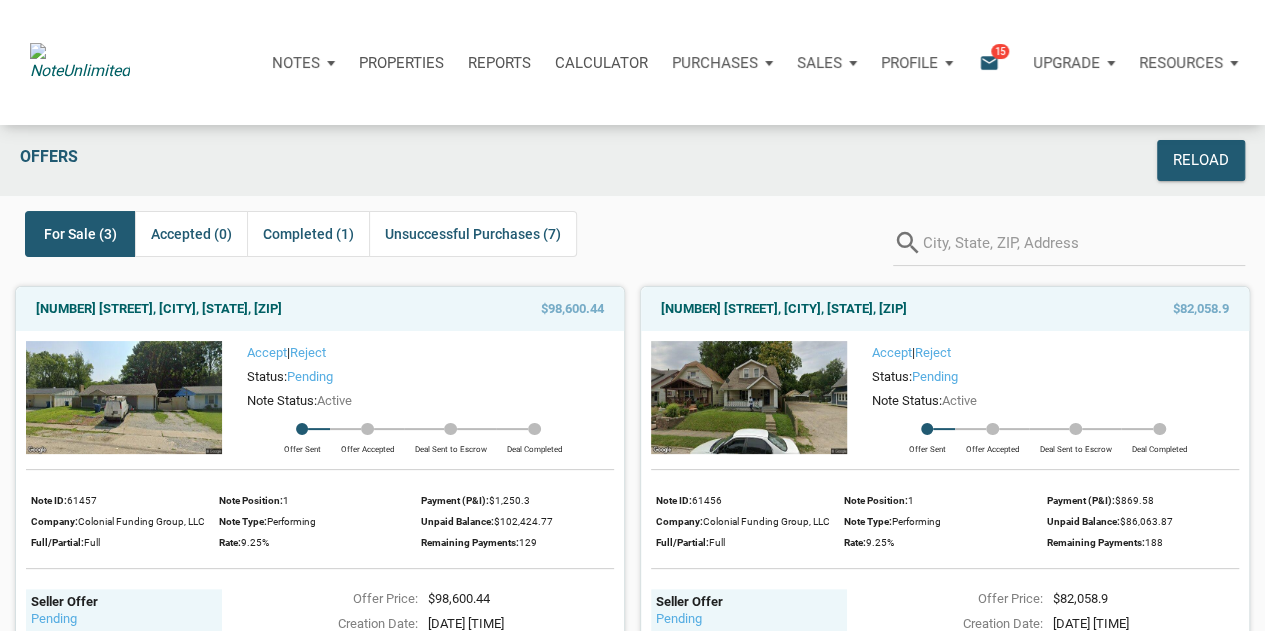 click on "email" at bounding box center [989, 62] 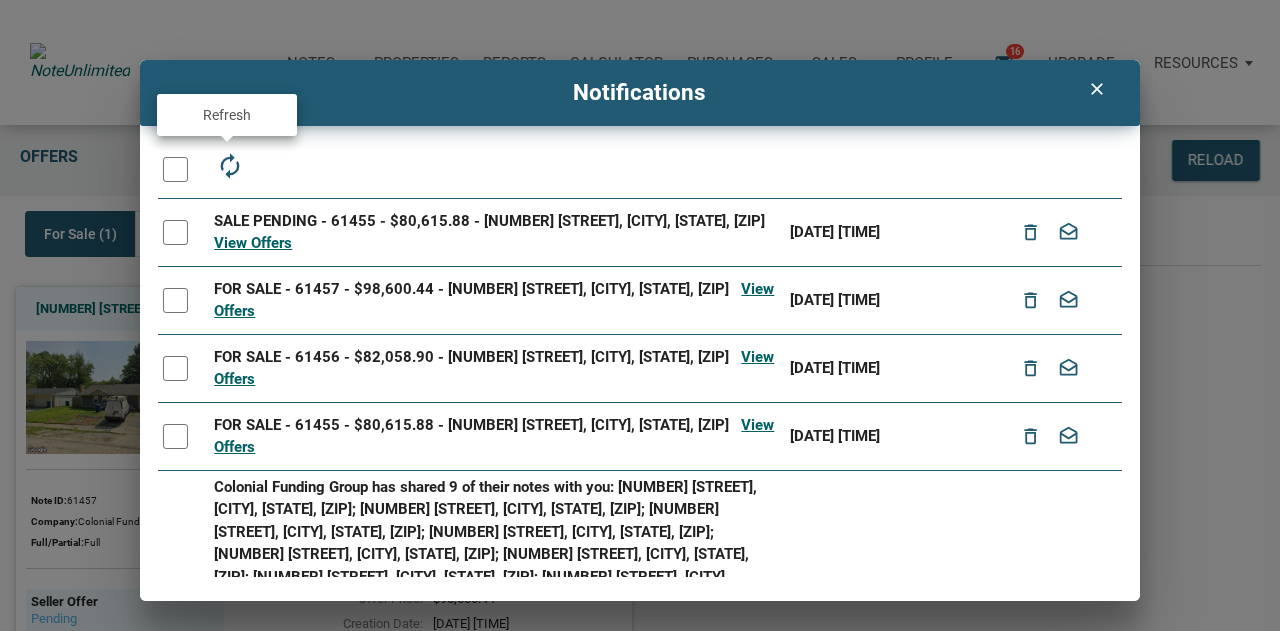 click on "autorenew" at bounding box center [229, 166] 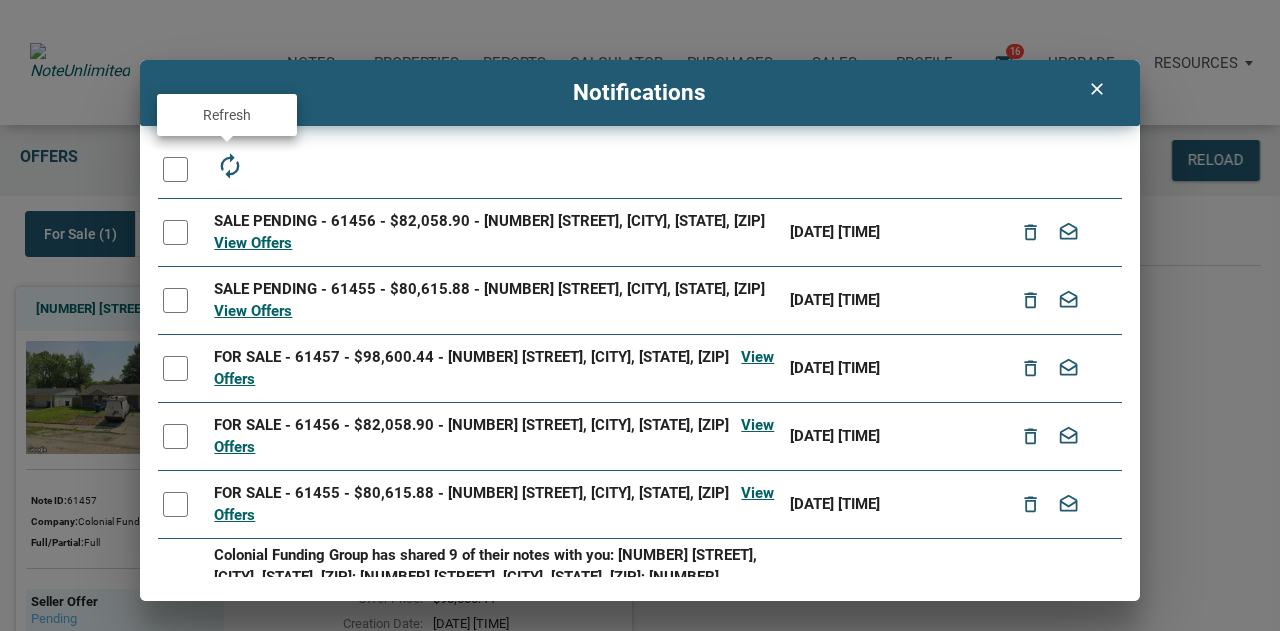 click on "autorenew" at bounding box center (229, 166) 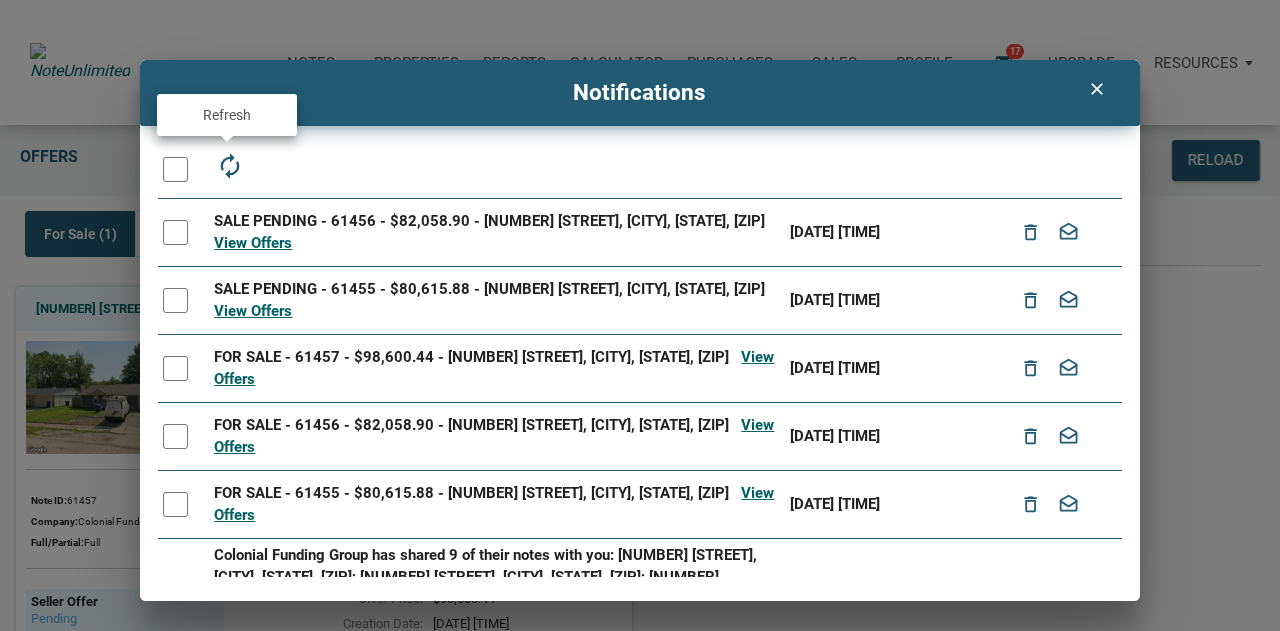 click on "autorenew" at bounding box center [229, 166] 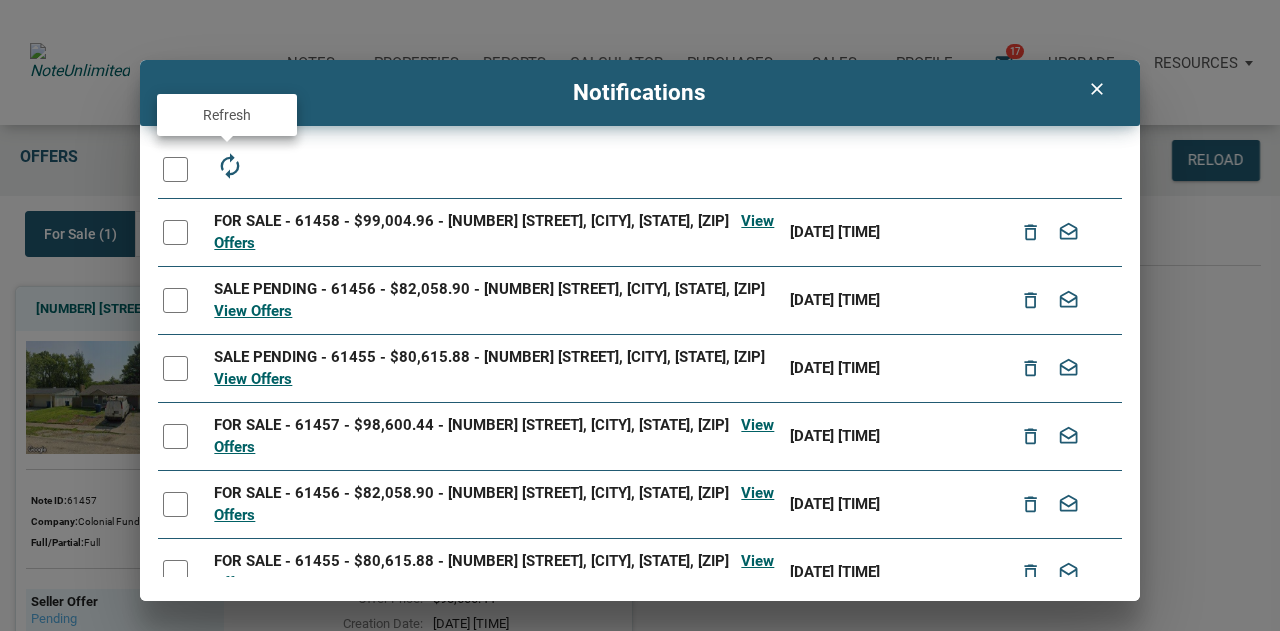click on "autorenew" at bounding box center [229, 166] 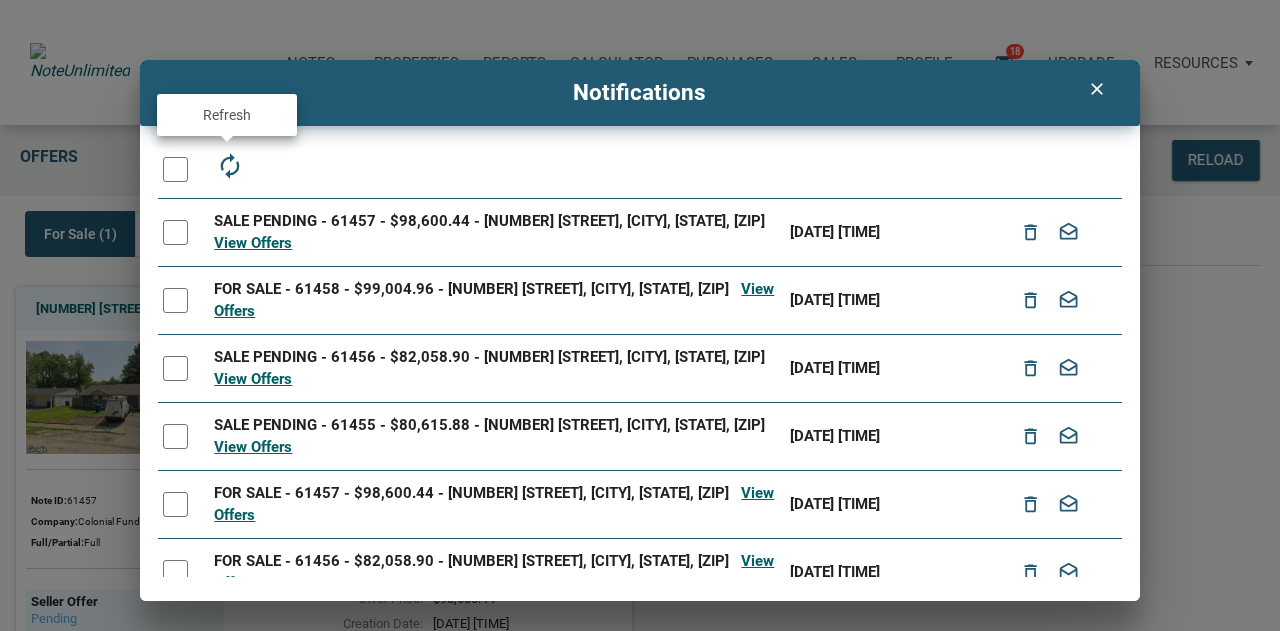 click on "autorenew" at bounding box center [229, 166] 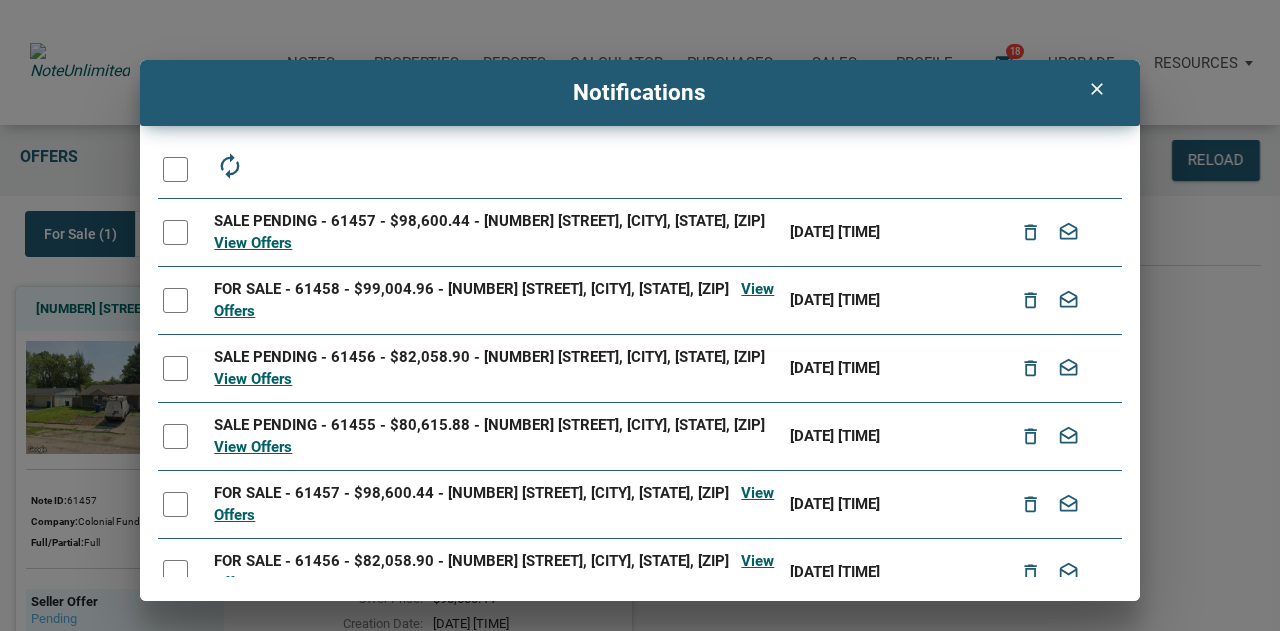 click on "clear" at bounding box center (1097, 89) 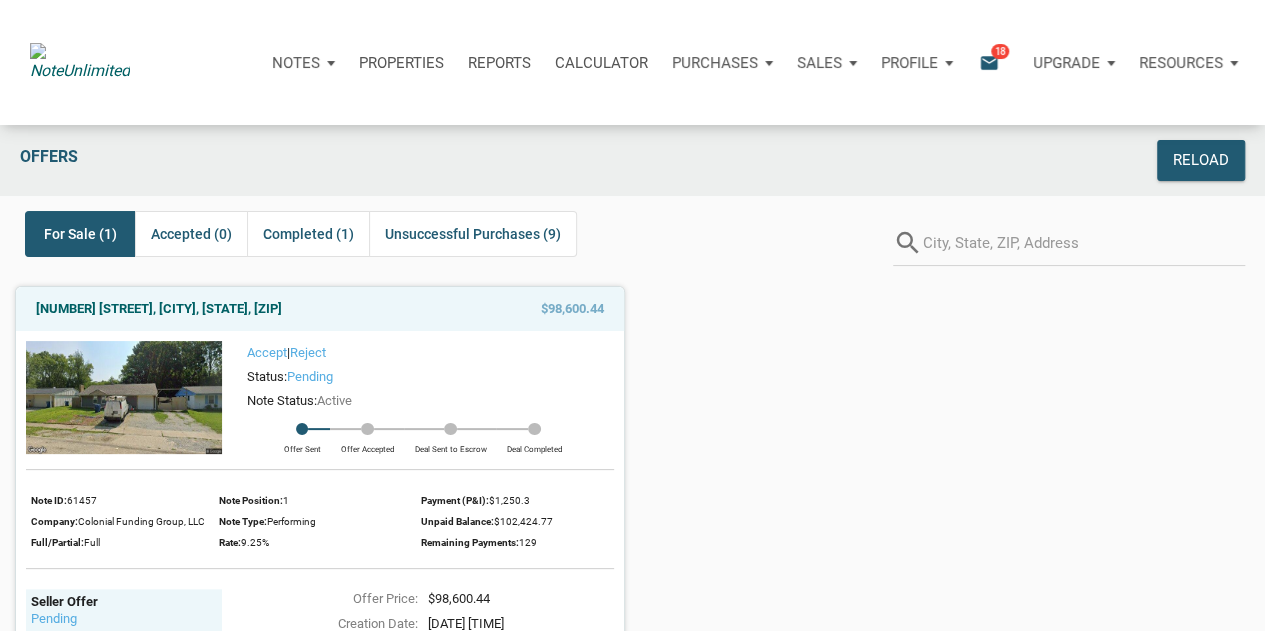 click on "For Sale (1)" at bounding box center (80, 234) 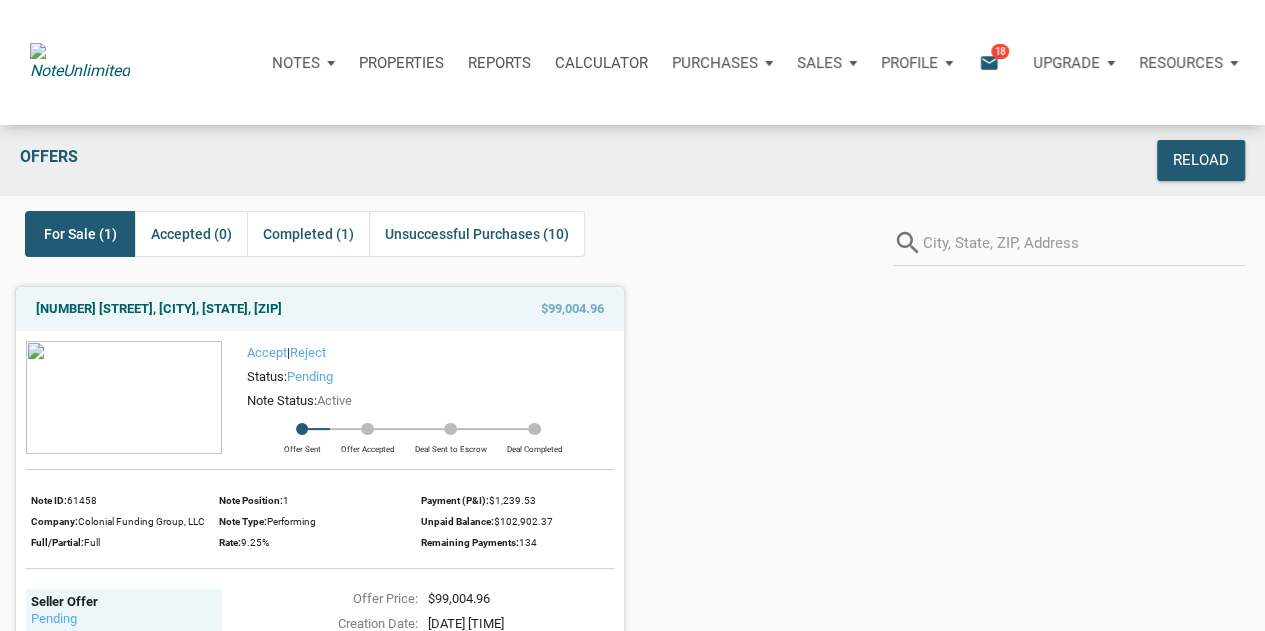 click on "For Sale (1)" at bounding box center (80, 234) 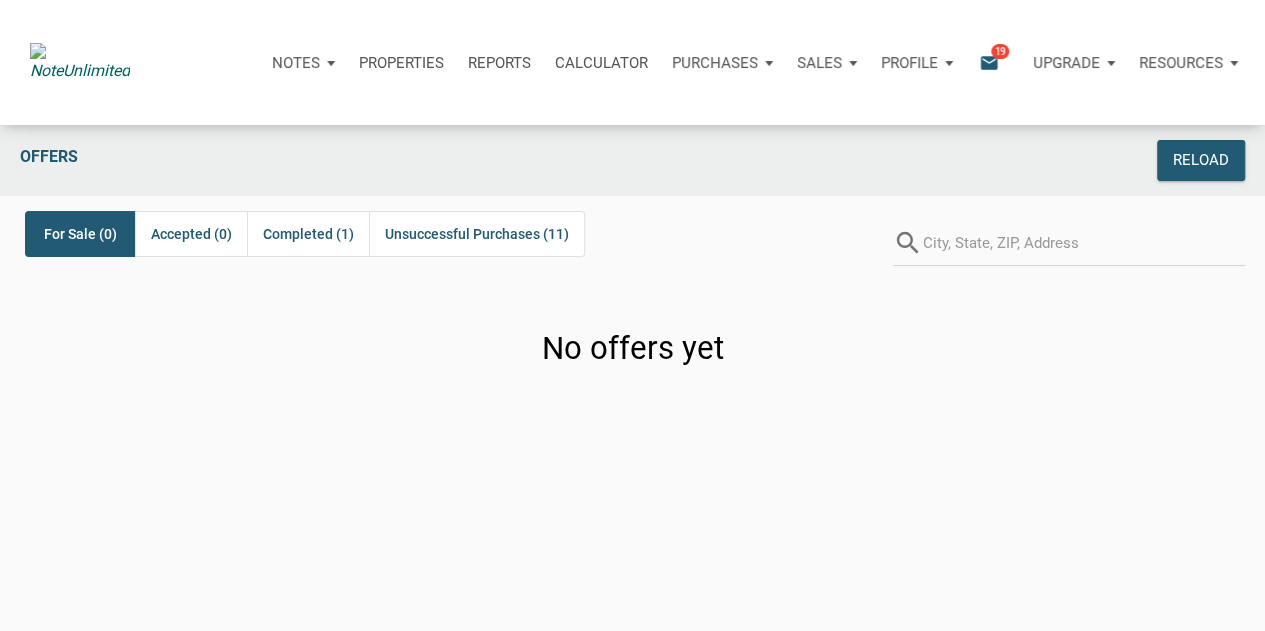 click on "email" at bounding box center [989, 62] 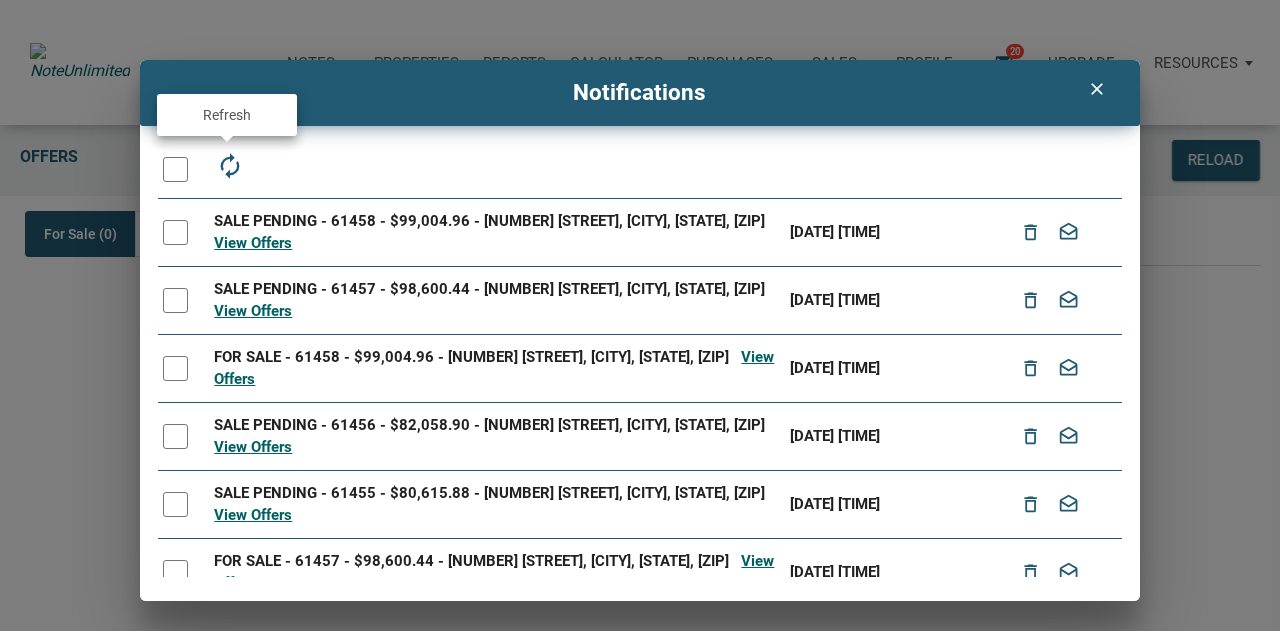 click on "autorenew" at bounding box center (229, 166) 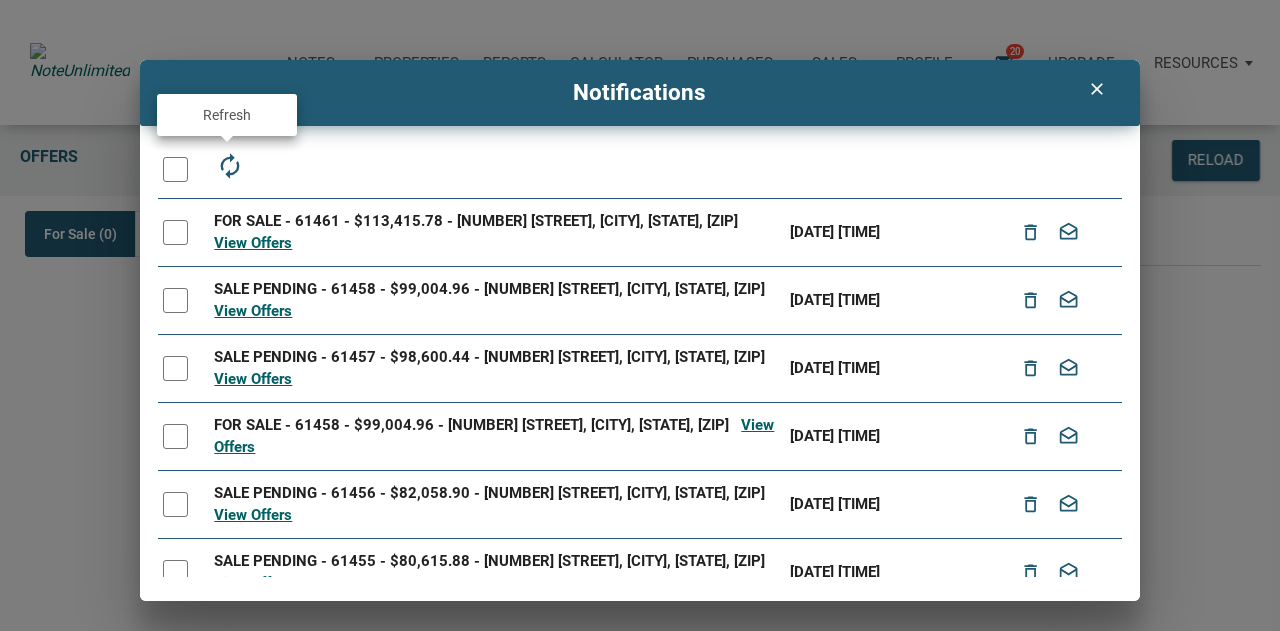 click on "autorenew" at bounding box center [229, 166] 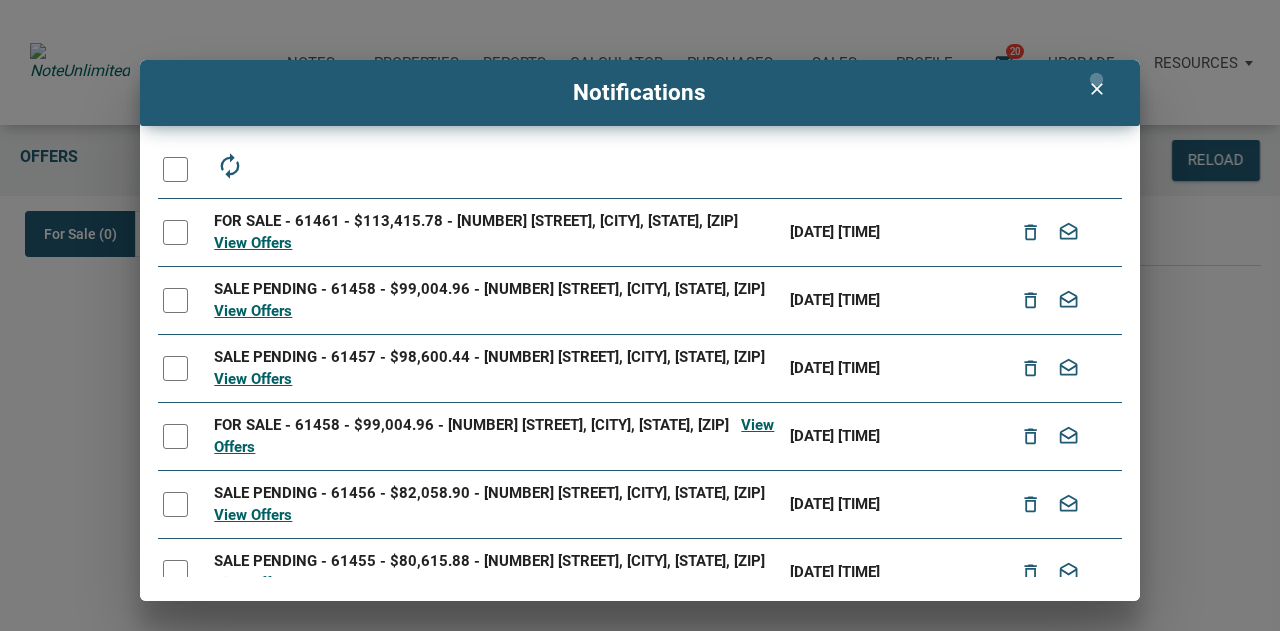 click on "clear" at bounding box center [1097, 89] 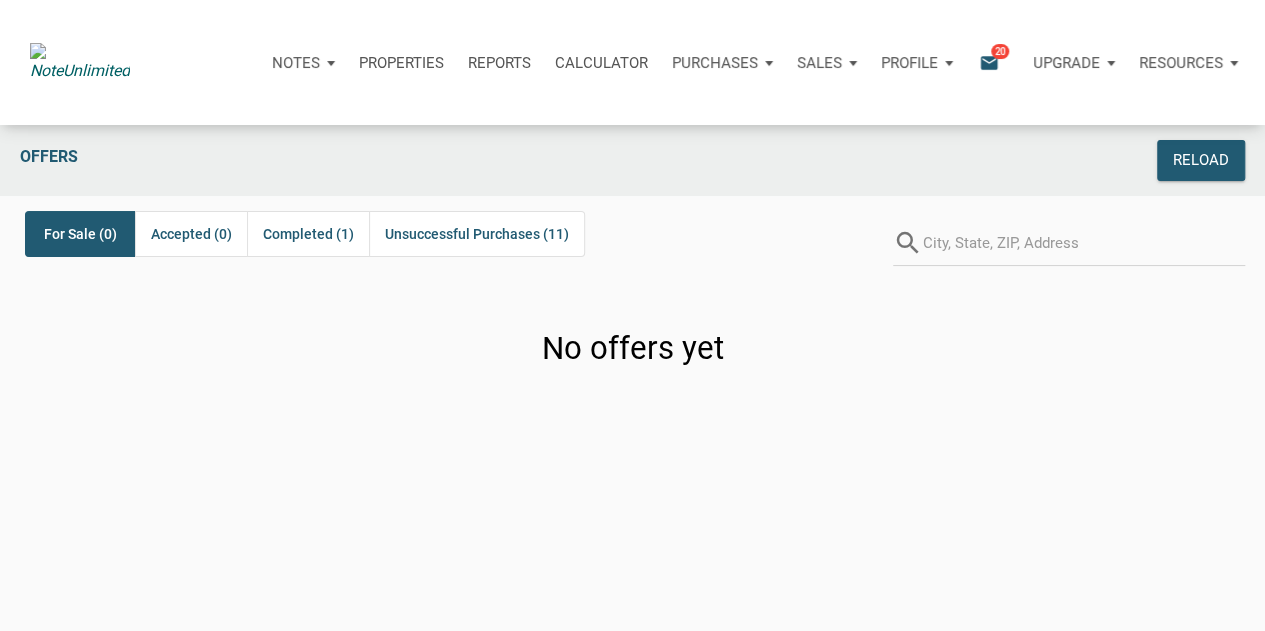 click on "For Sale (0)" at bounding box center [80, 234] 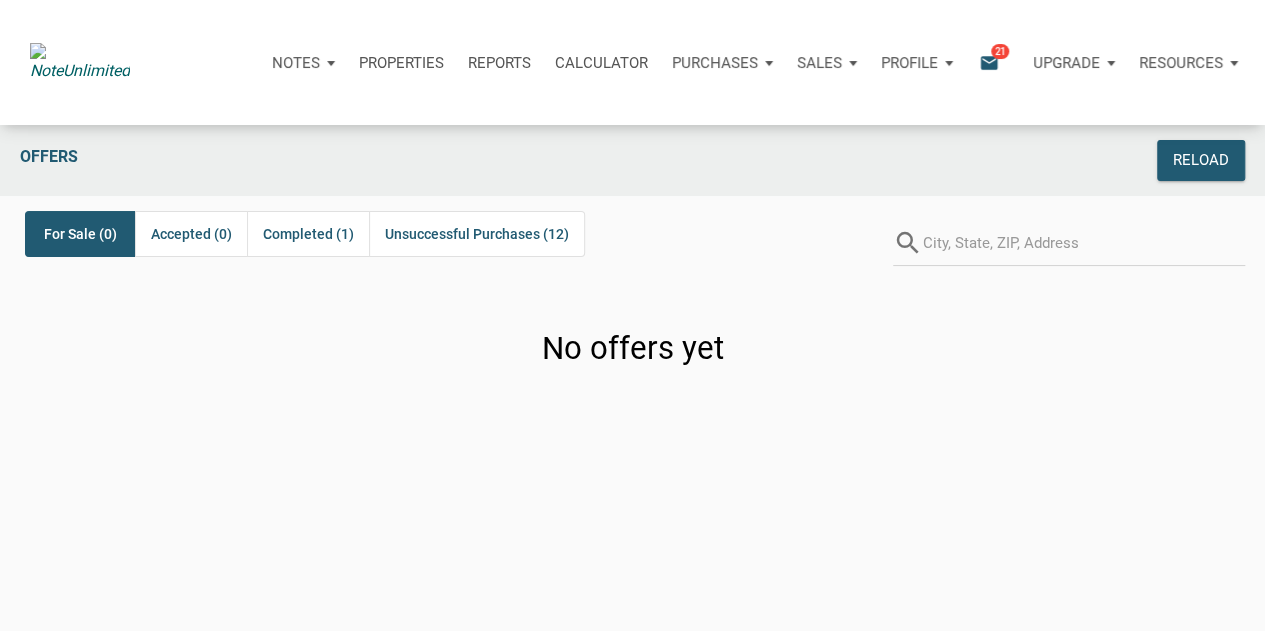 click on "For Sale (0)" at bounding box center (80, 234) 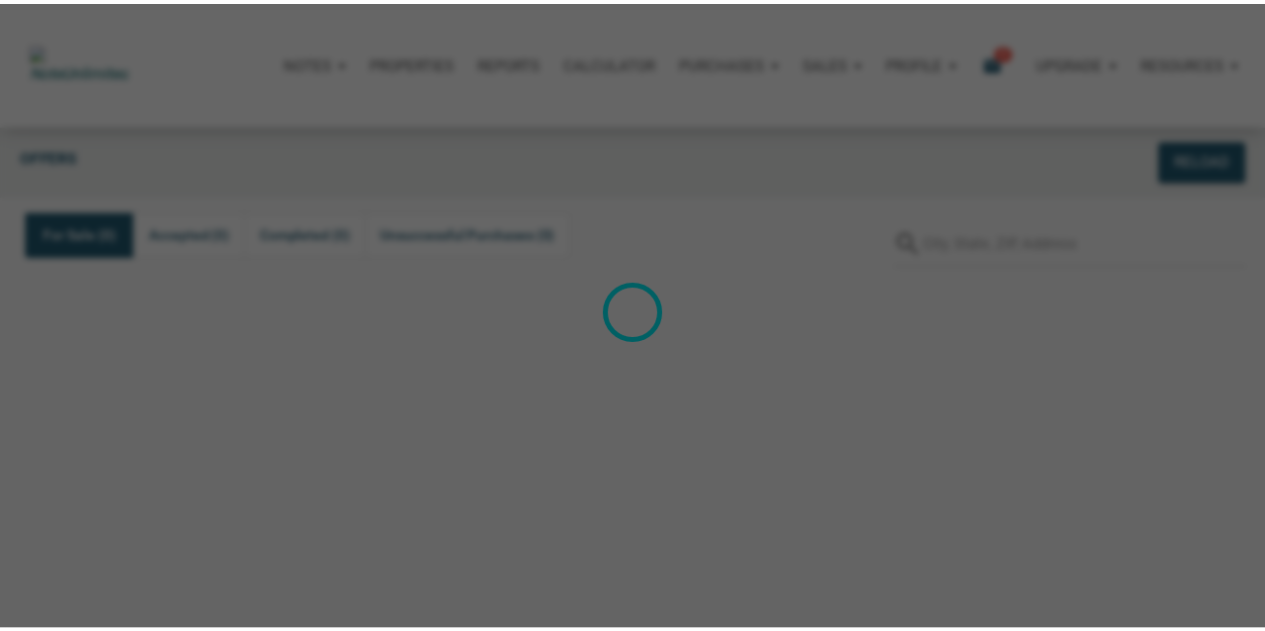 scroll, scrollTop: 0, scrollLeft: 0, axis: both 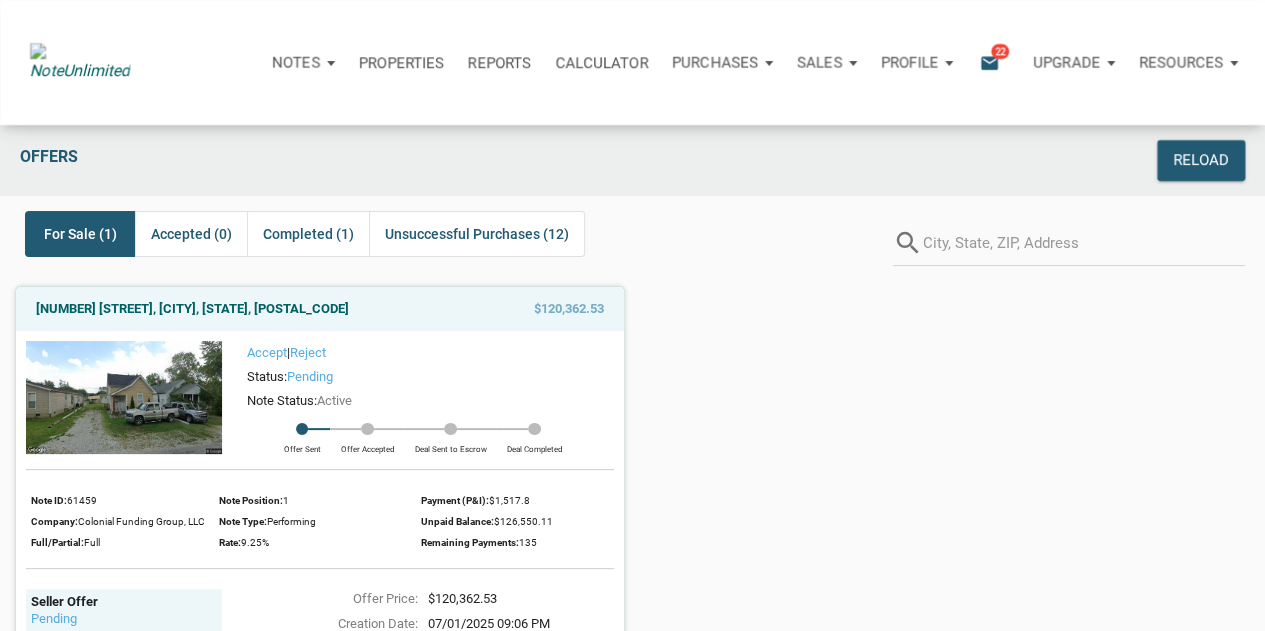click on "For Sale (1)" at bounding box center (80, 234) 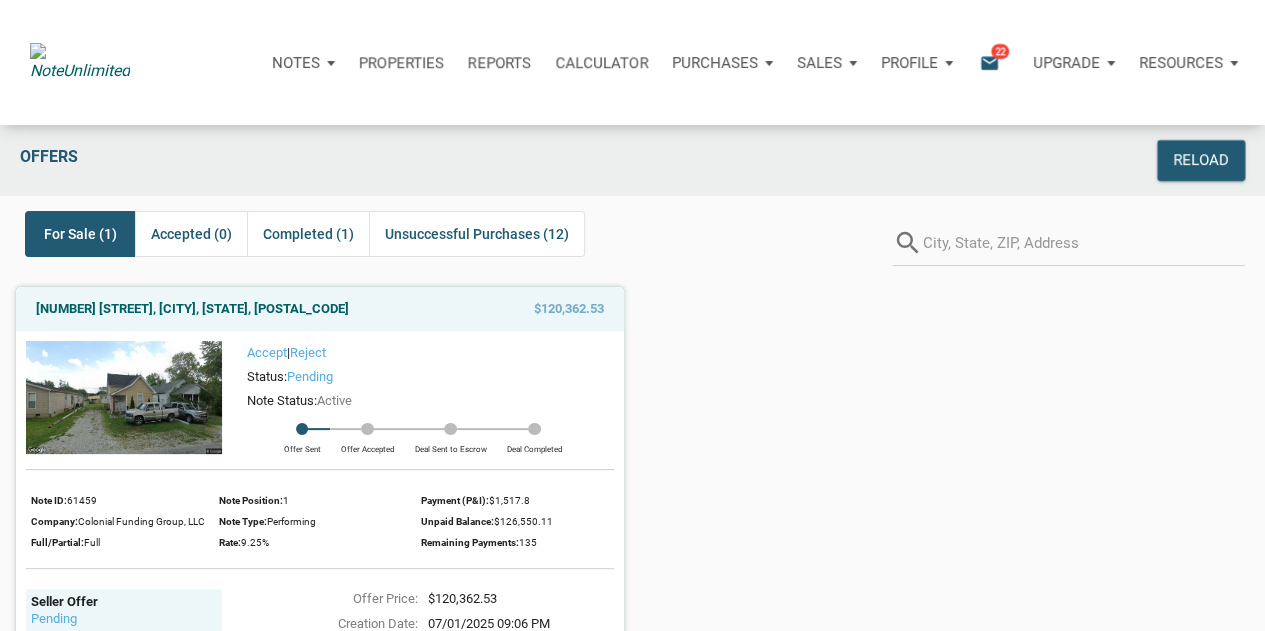click on "For Sale (1)" at bounding box center [80, 234] 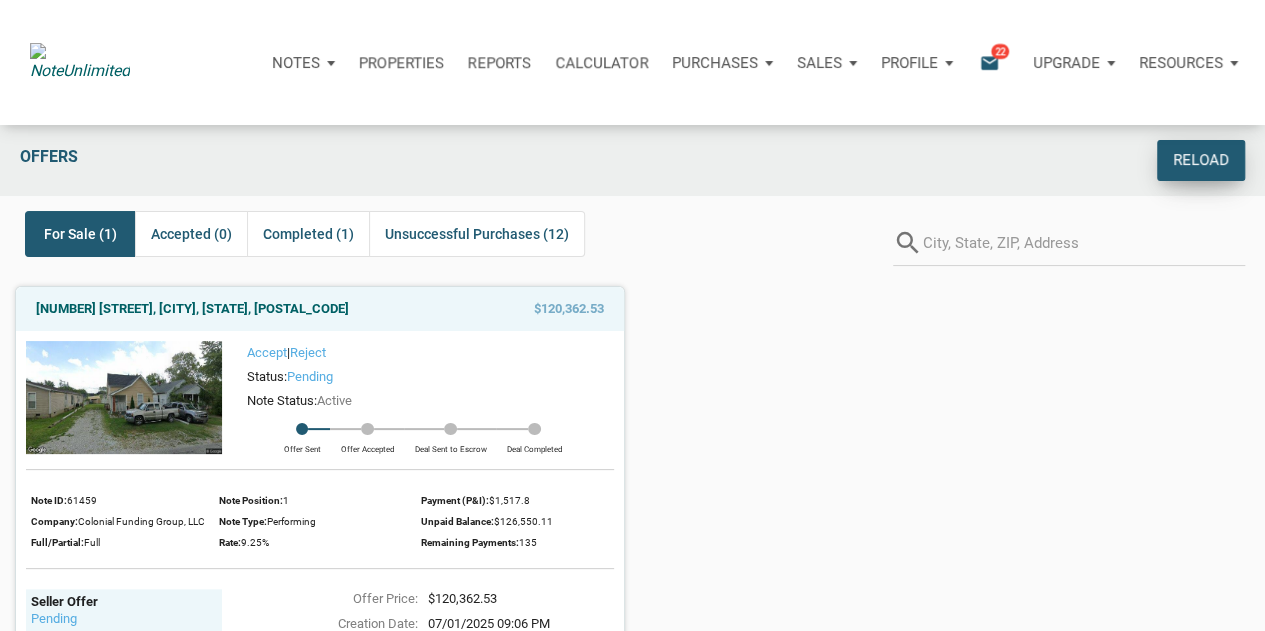 click on "Reload" at bounding box center (1201, 160) 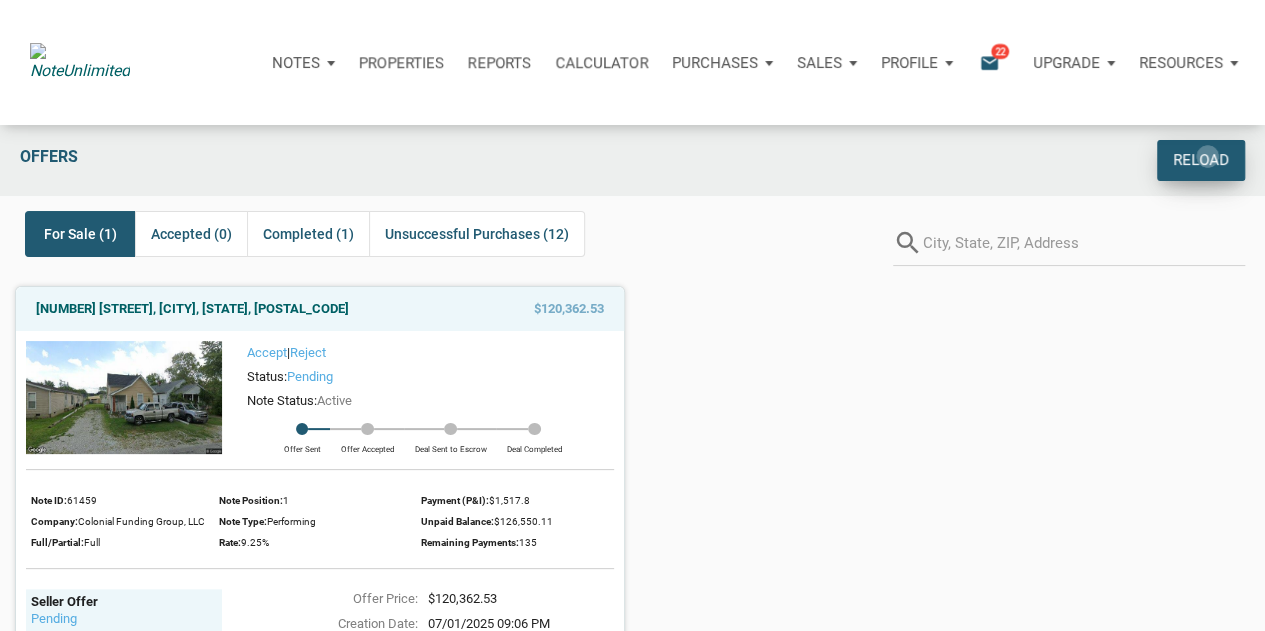 click on "Reload" at bounding box center (1201, 160) 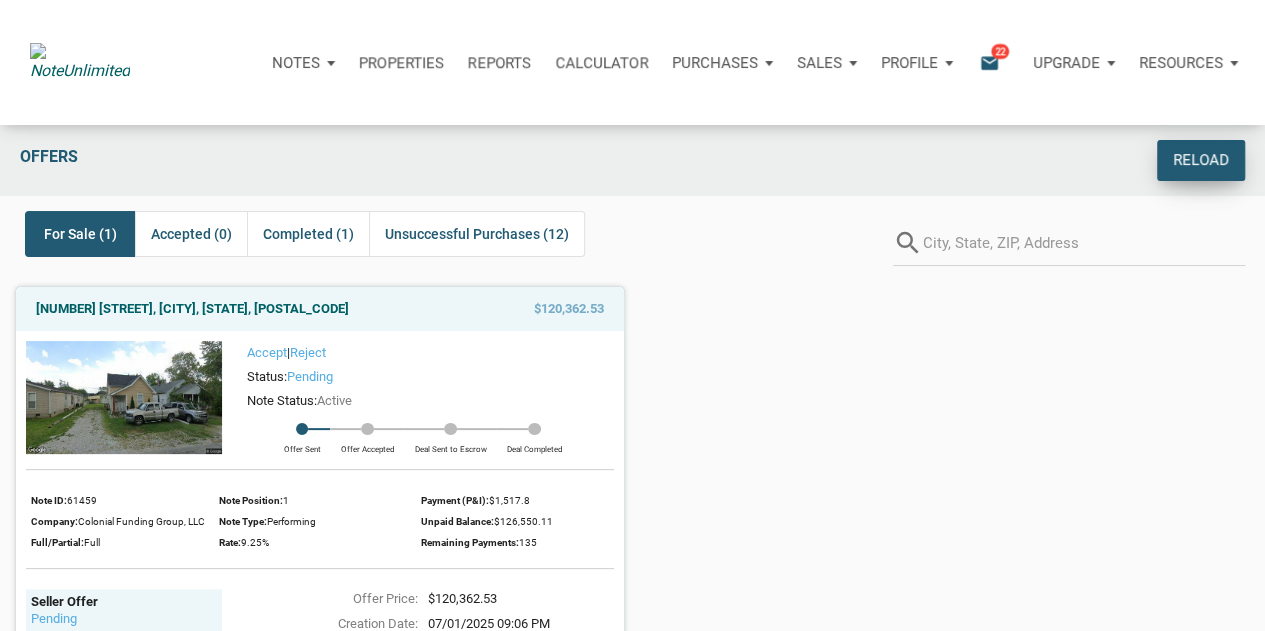click on "Reload" at bounding box center [1201, 160] 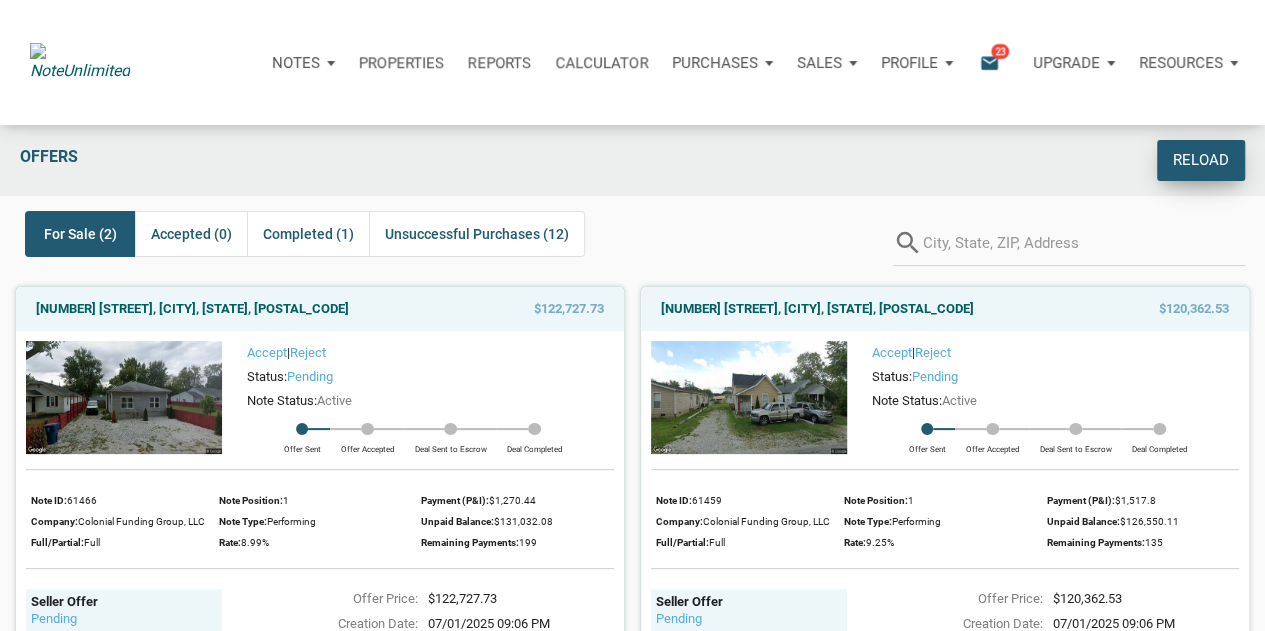 click on "Reload" at bounding box center (1201, 160) 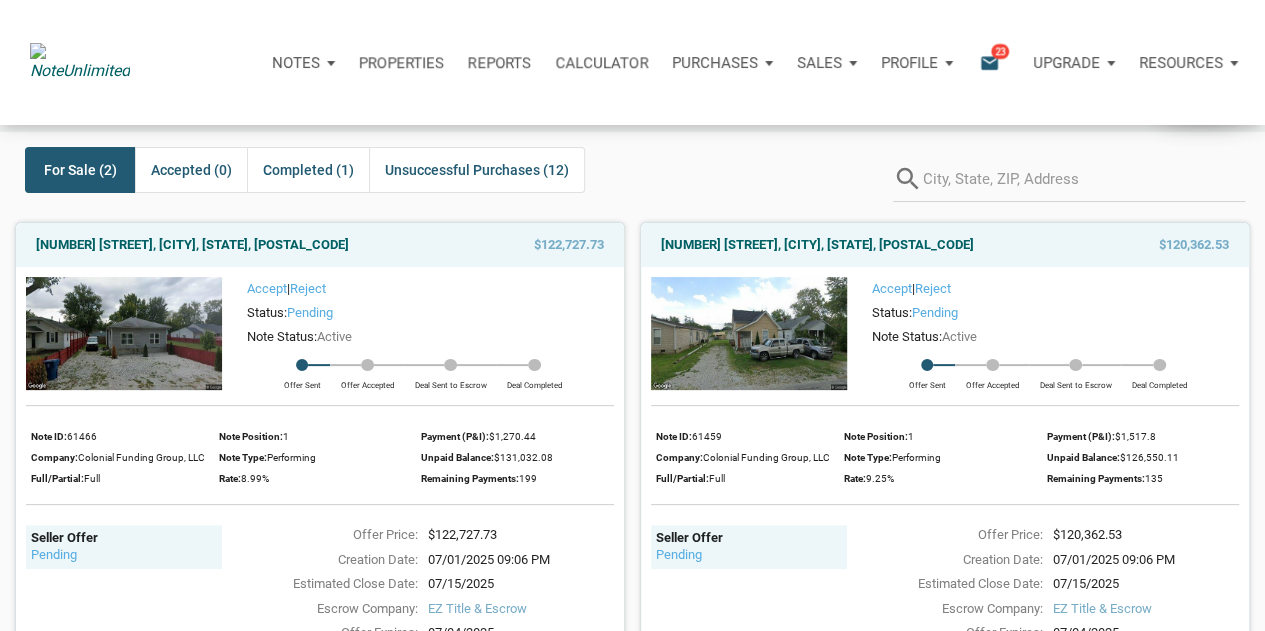 scroll, scrollTop: 0, scrollLeft: 0, axis: both 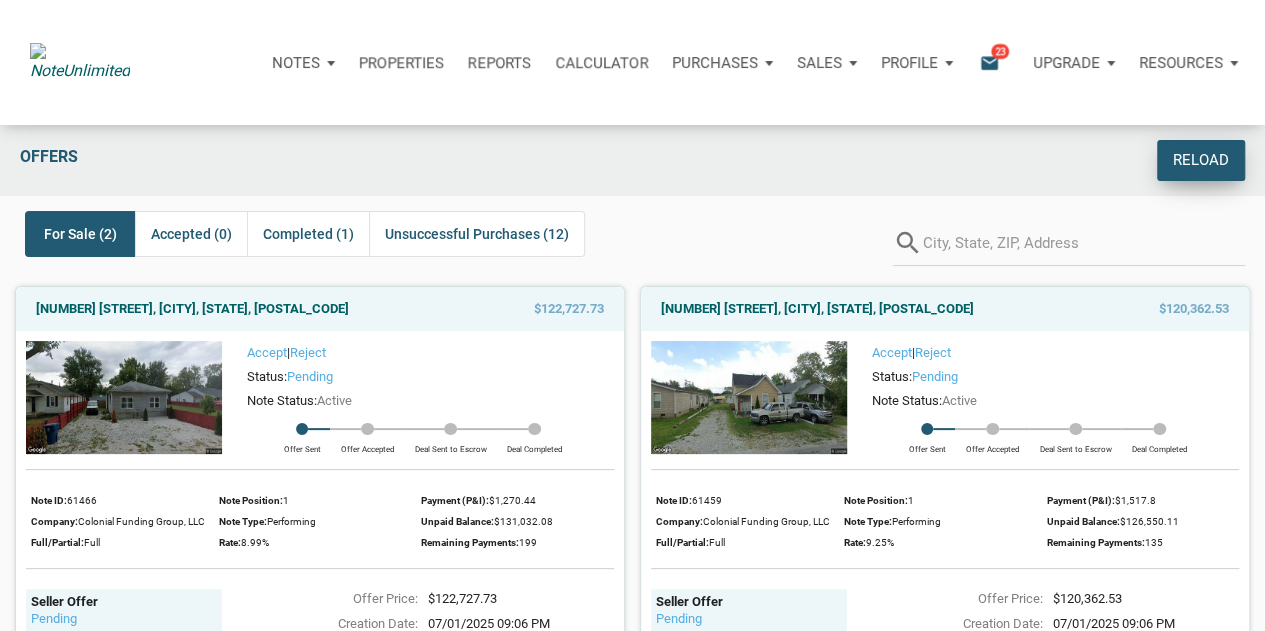 click on "Reload" at bounding box center (1201, 160) 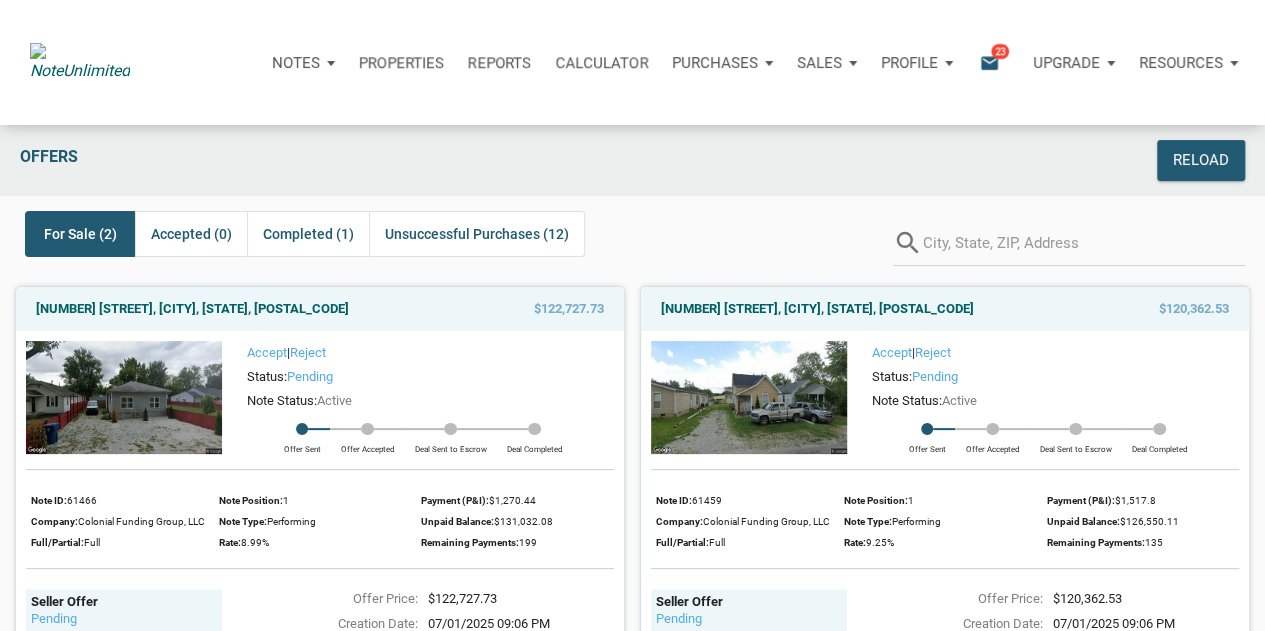 click on "For Sale (2)" at bounding box center (80, 234) 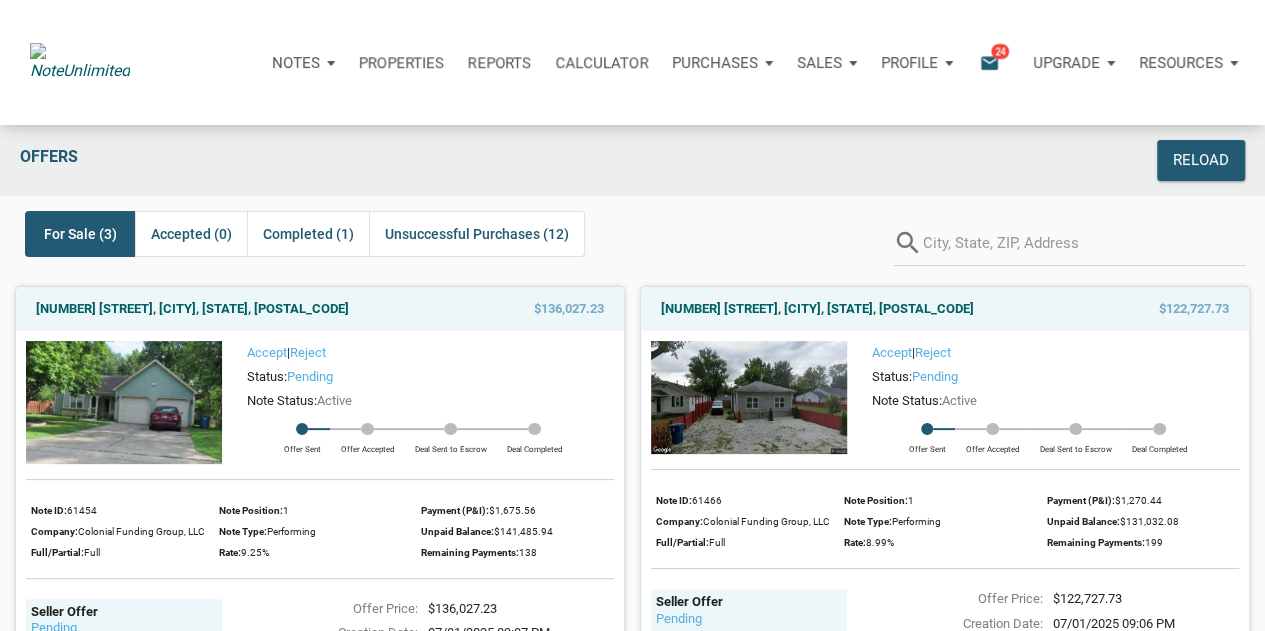 click on "For Sale (3)" at bounding box center (80, 234) 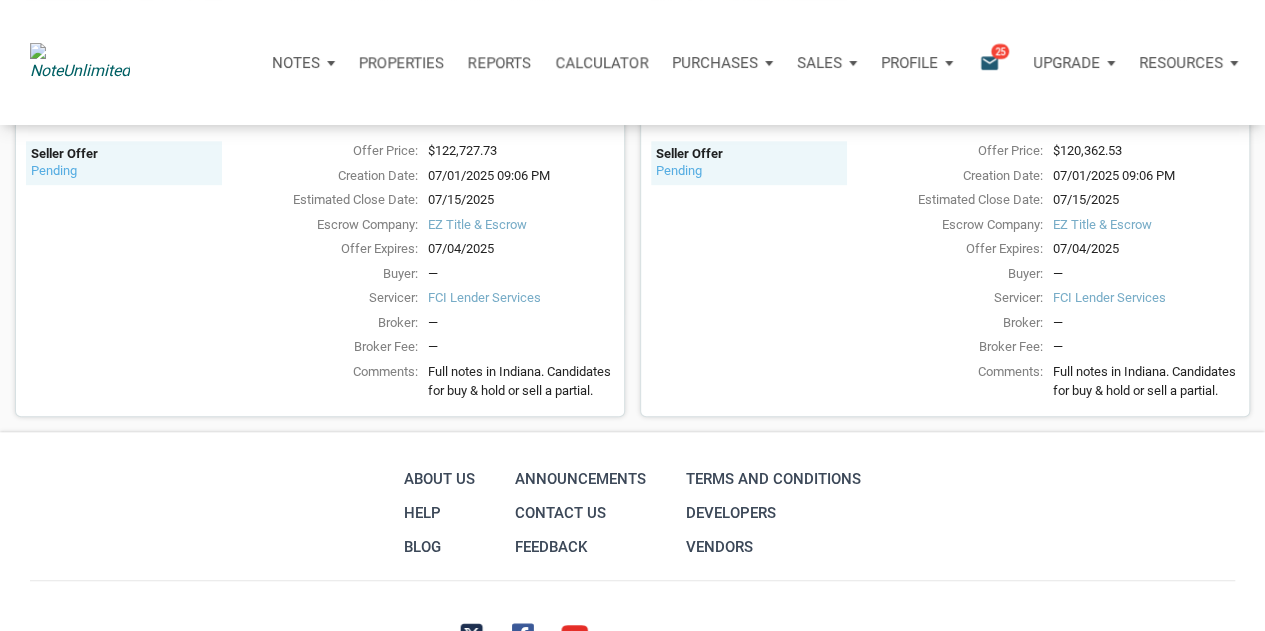 scroll, scrollTop: 0, scrollLeft: 0, axis: both 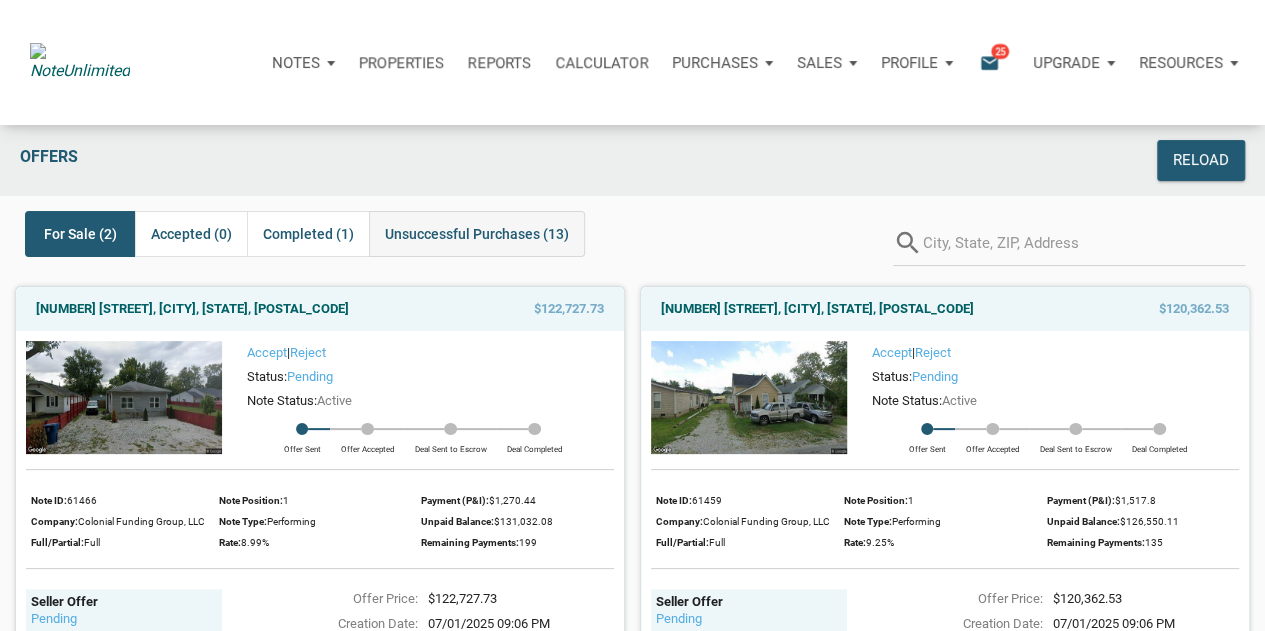 click on "Unsuccessful Purchases (13)" at bounding box center (477, 234) 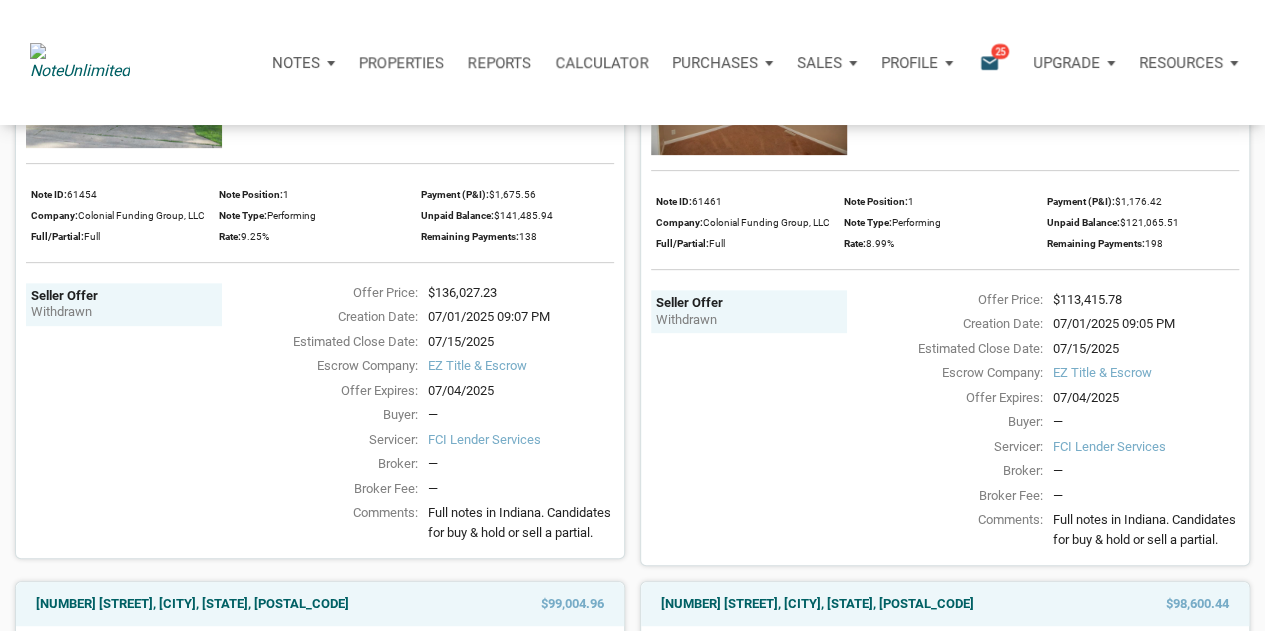 scroll, scrollTop: 0, scrollLeft: 0, axis: both 